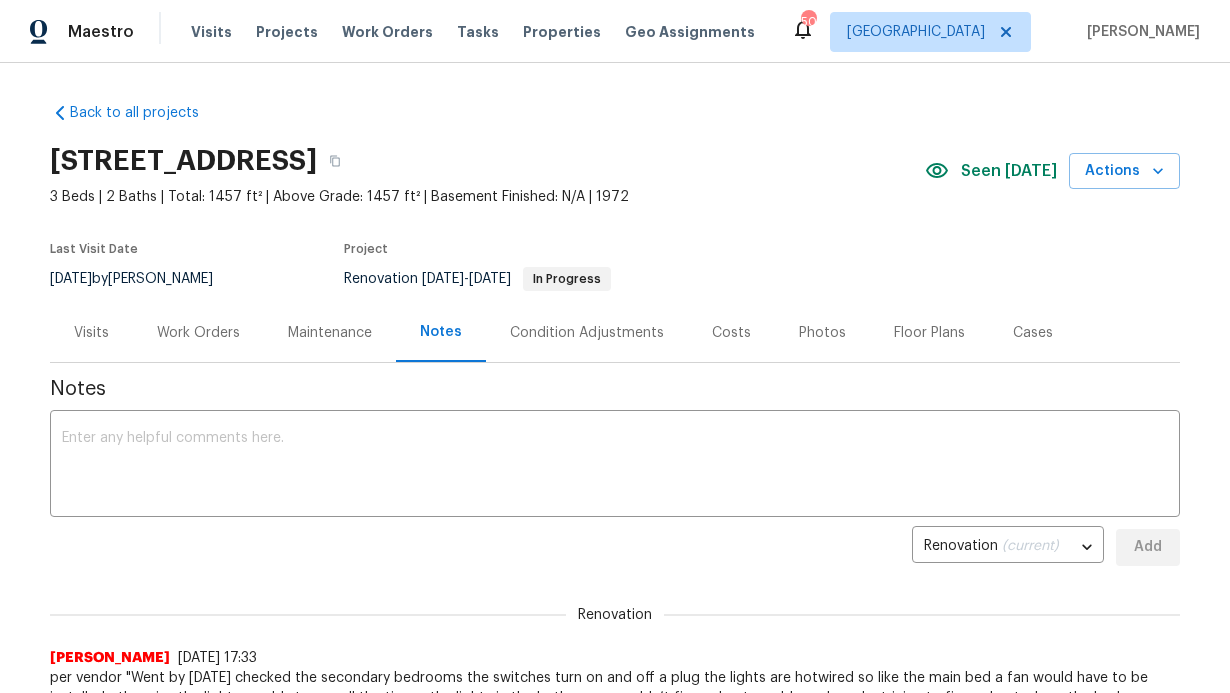 scroll, scrollTop: 0, scrollLeft: 0, axis: both 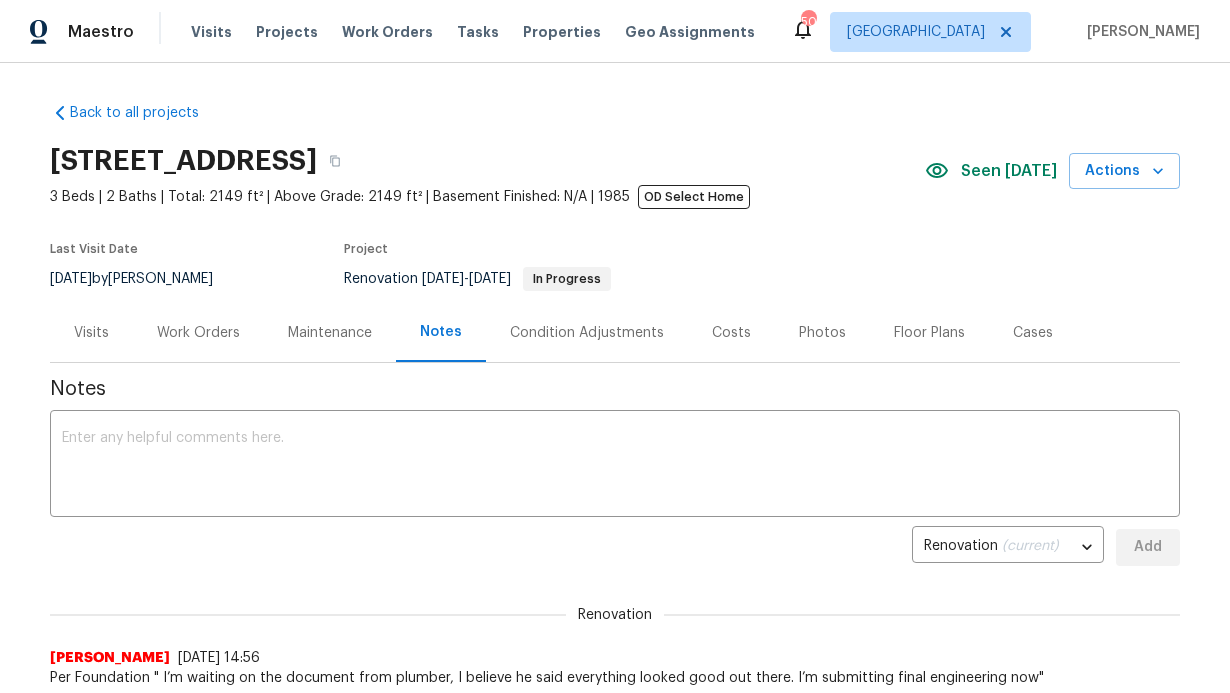 click on "Maestro Visits Projects Work Orders Tasks Properties Geo Assignments 50 Dallas RonDerrick Jackson" at bounding box center [615, 31] 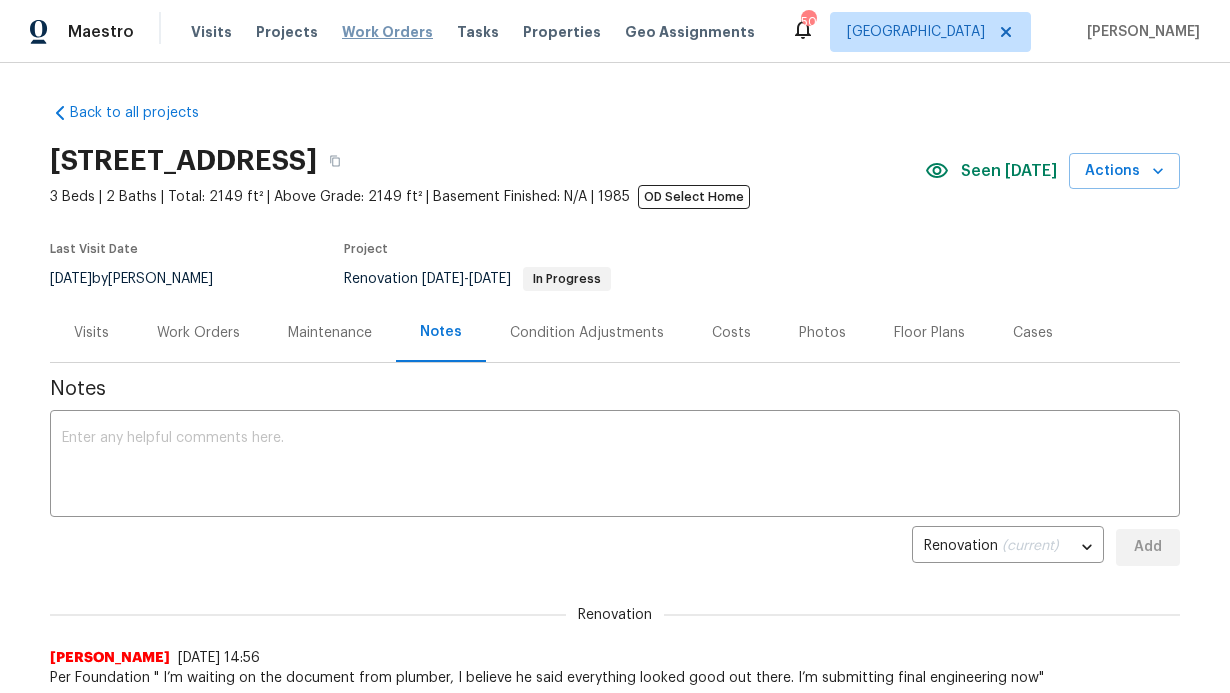 click on "Work Orders" at bounding box center [387, 32] 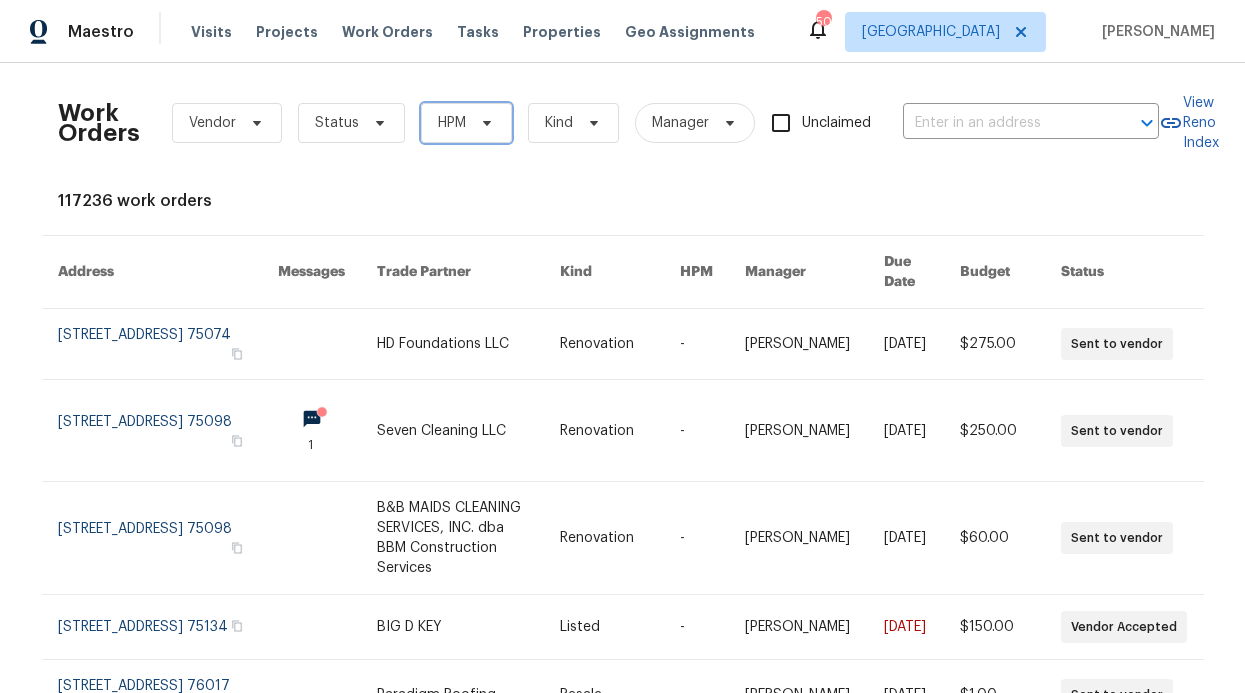 click 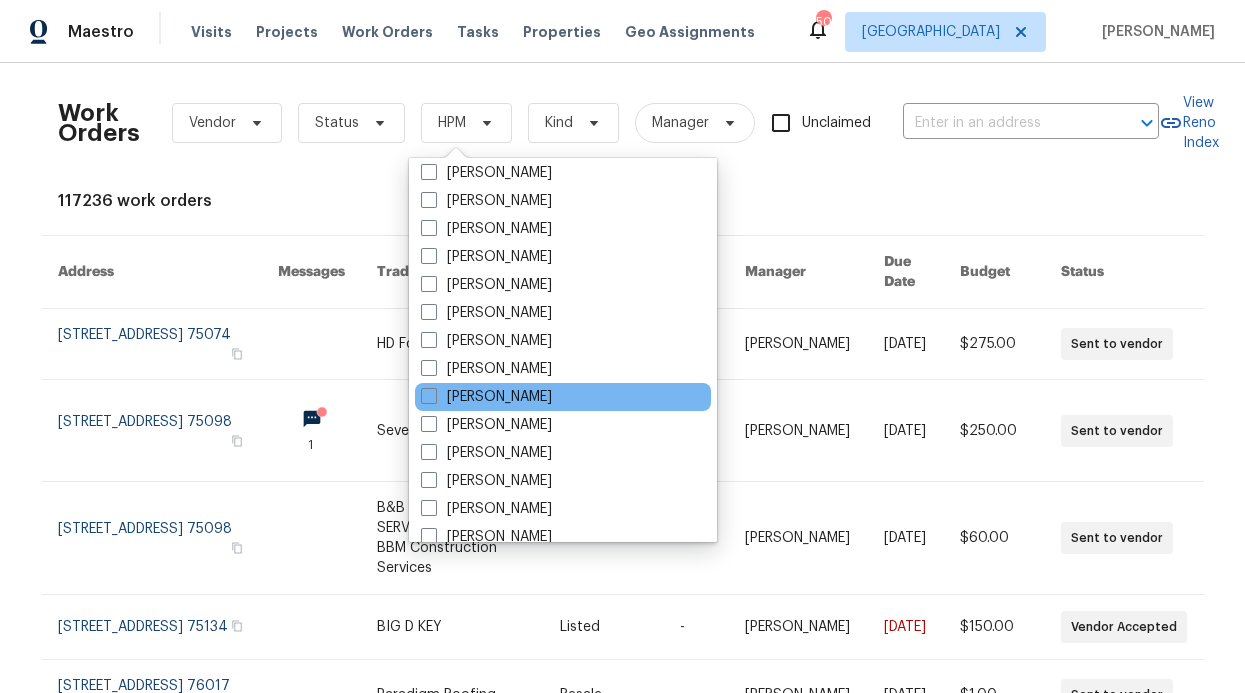 scroll, scrollTop: 1116, scrollLeft: 0, axis: vertical 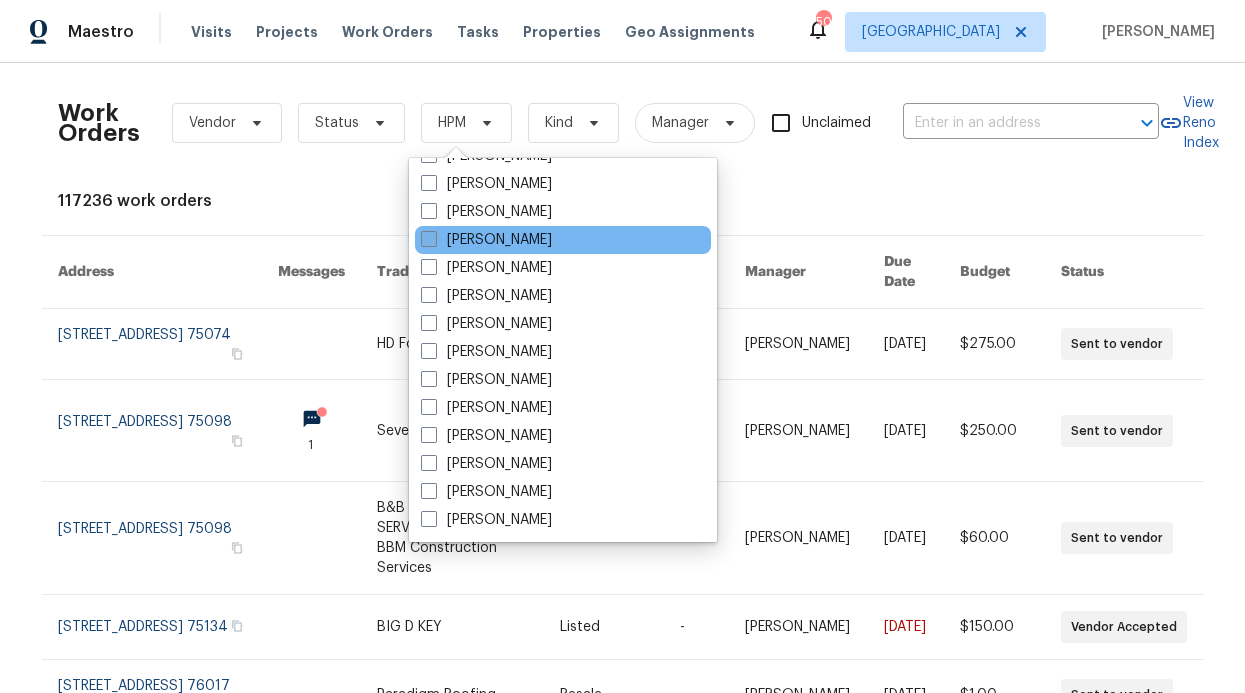 click on "[PERSON_NAME]" at bounding box center [486, 240] 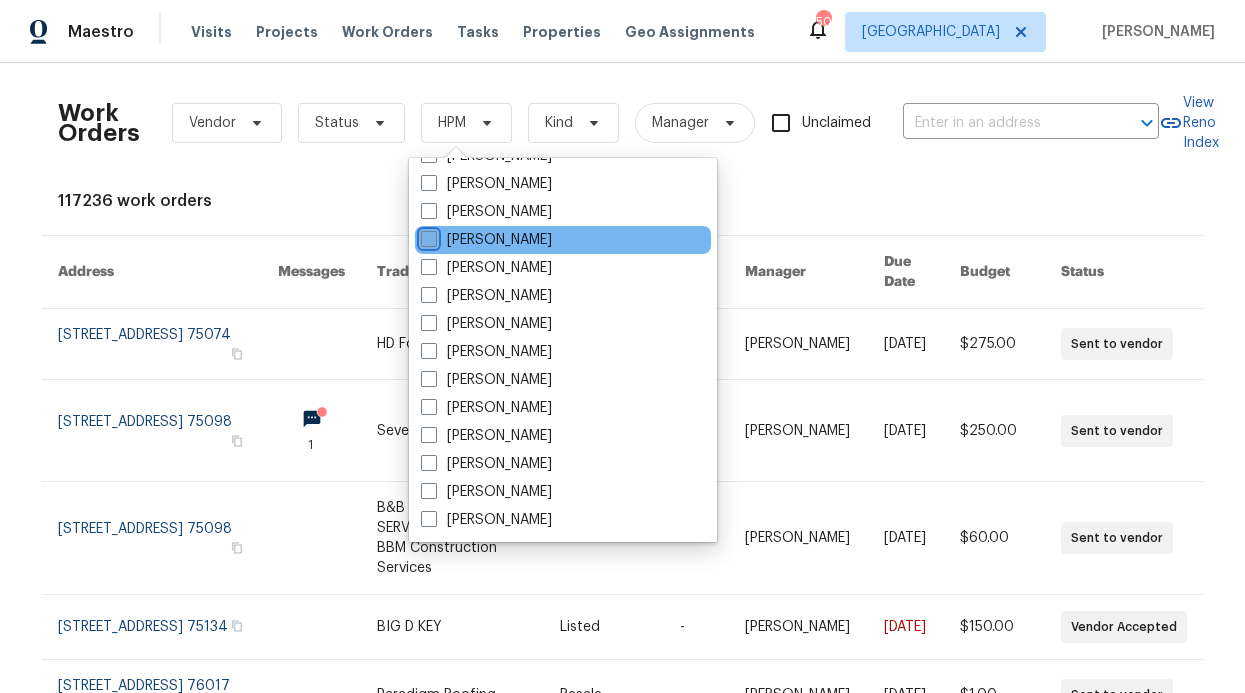 click on "[PERSON_NAME]" at bounding box center (427, 236) 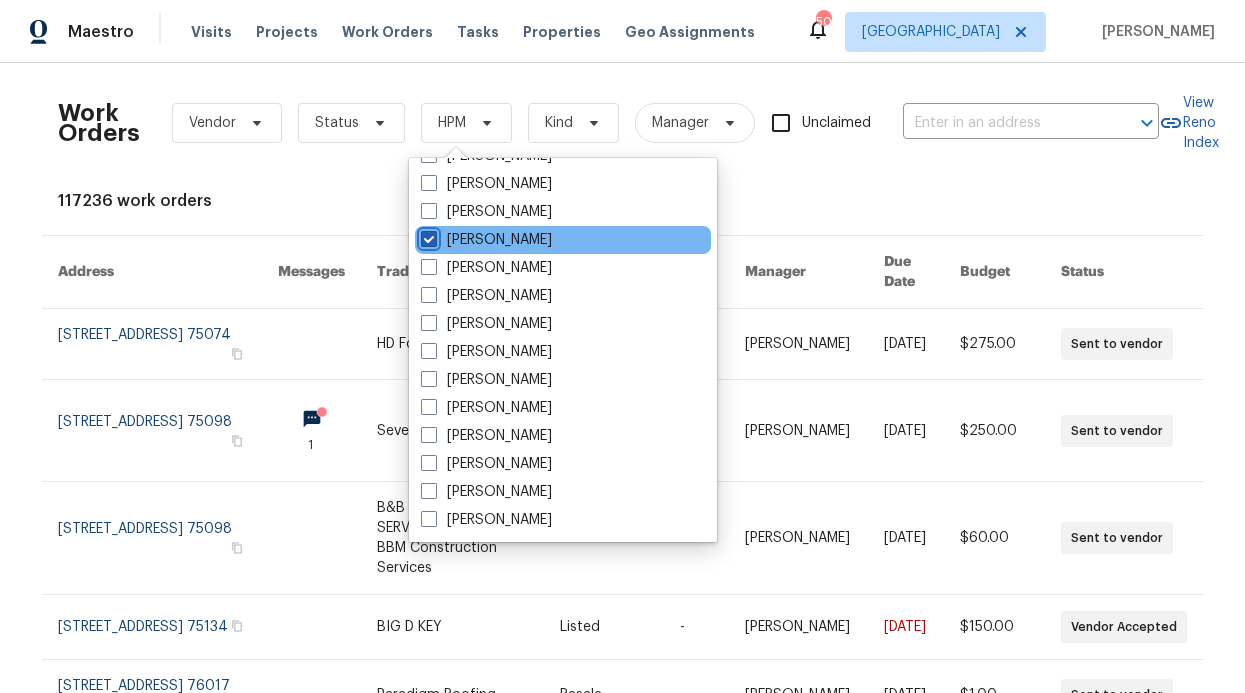 checkbox on "true" 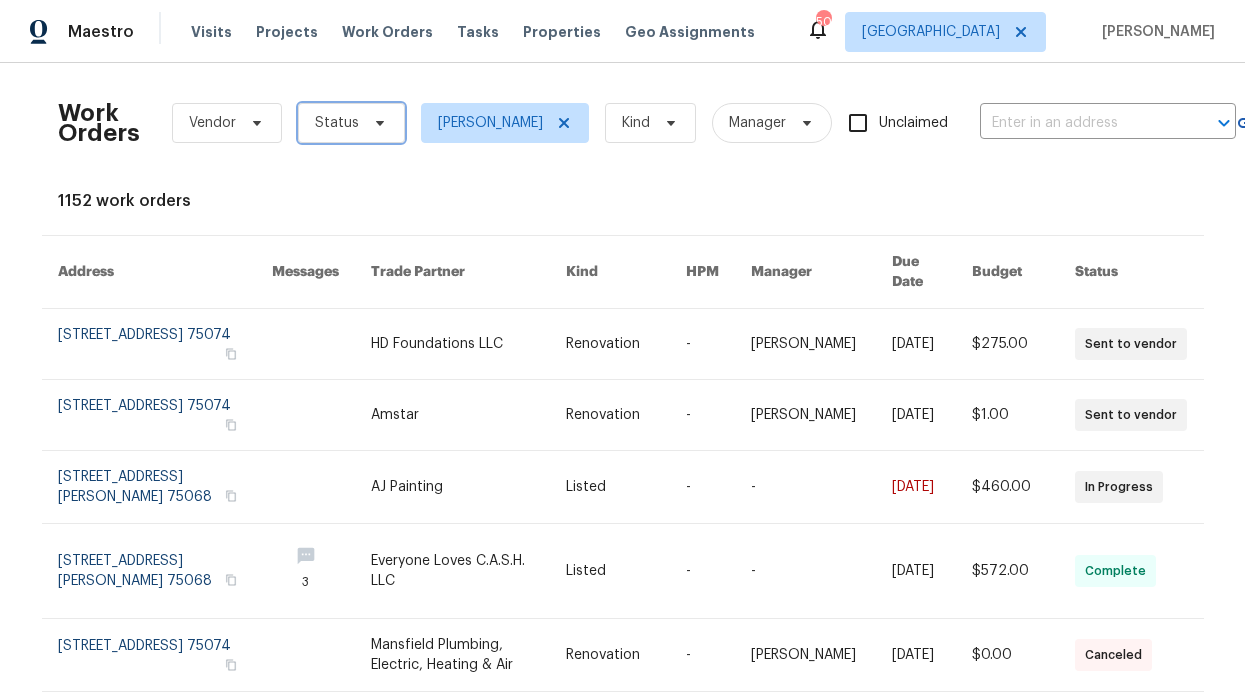 click 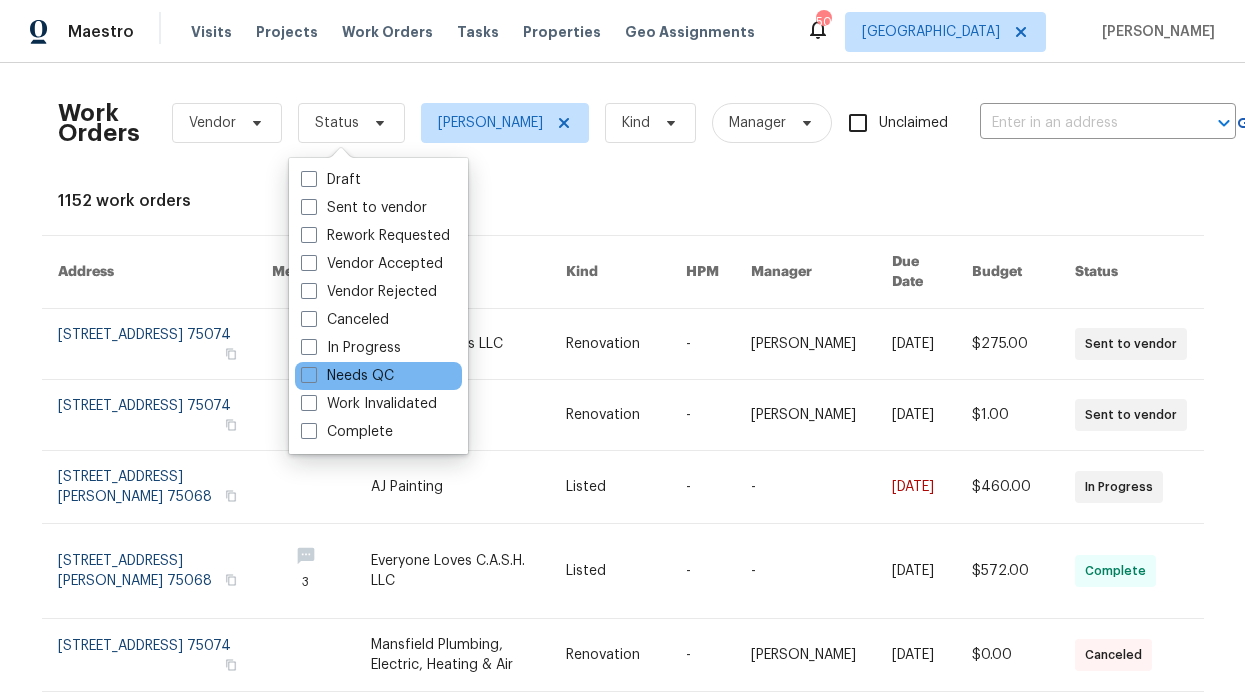 click on "Needs QC" at bounding box center [378, 376] 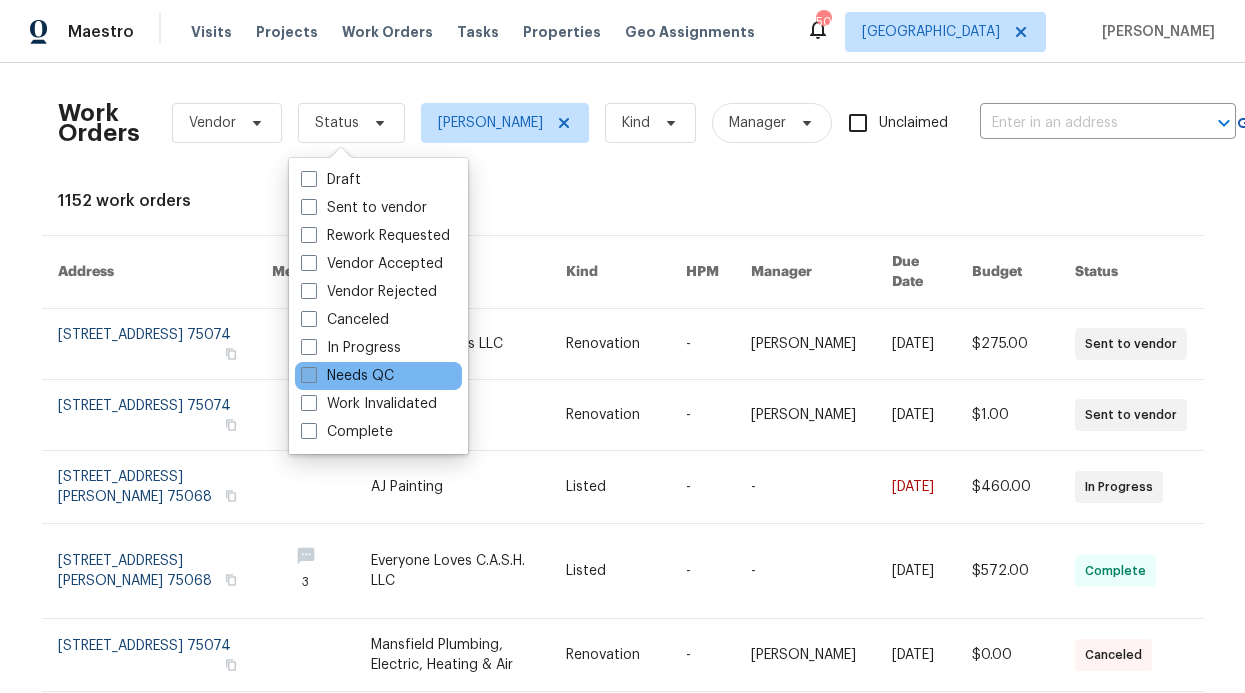 click on "Needs QC" at bounding box center [347, 376] 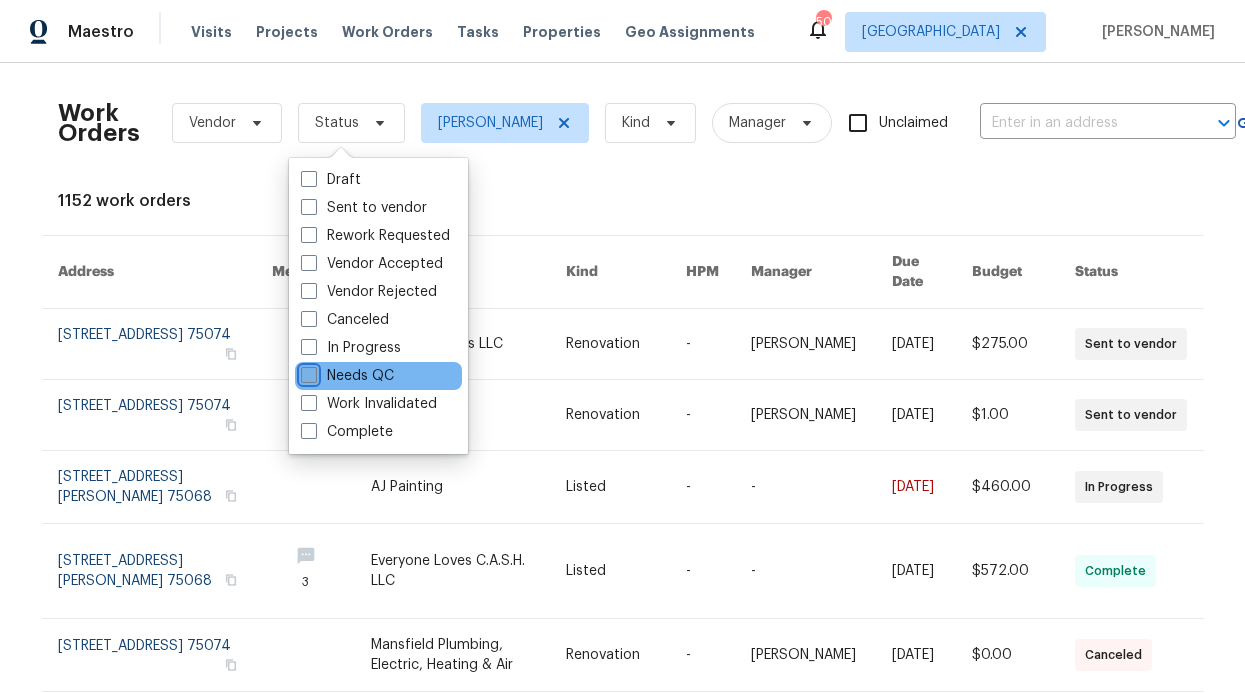 click on "Needs QC" at bounding box center (307, 372) 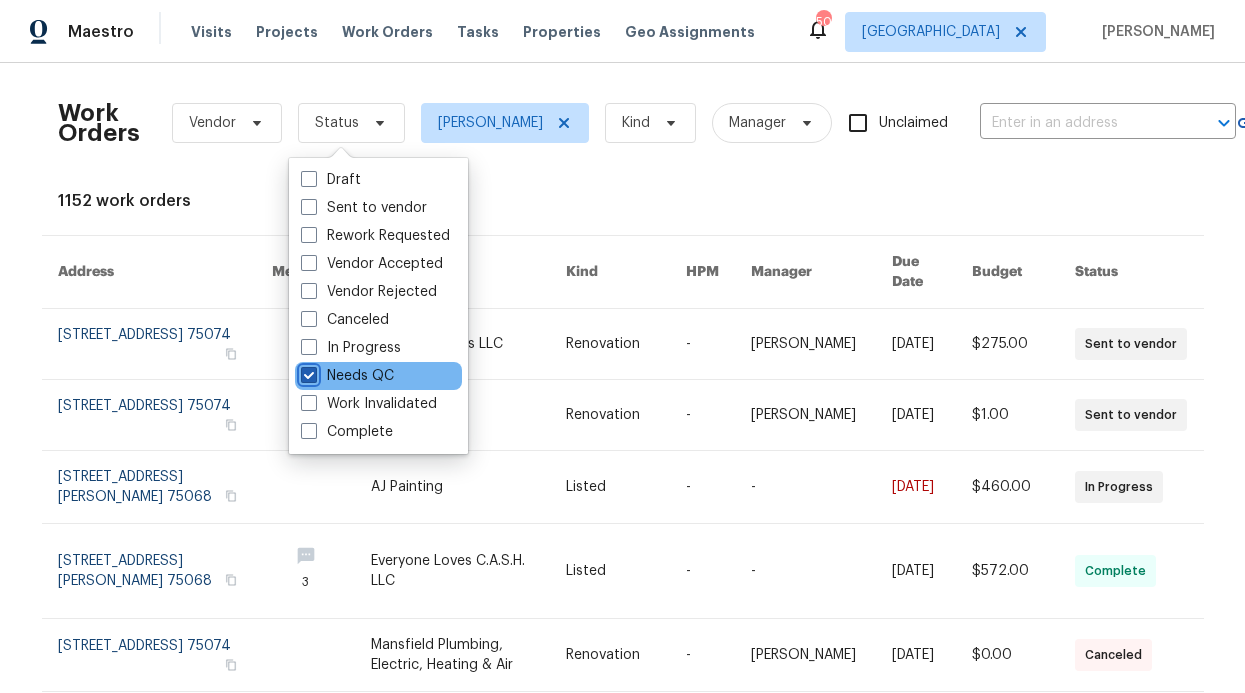 checkbox on "true" 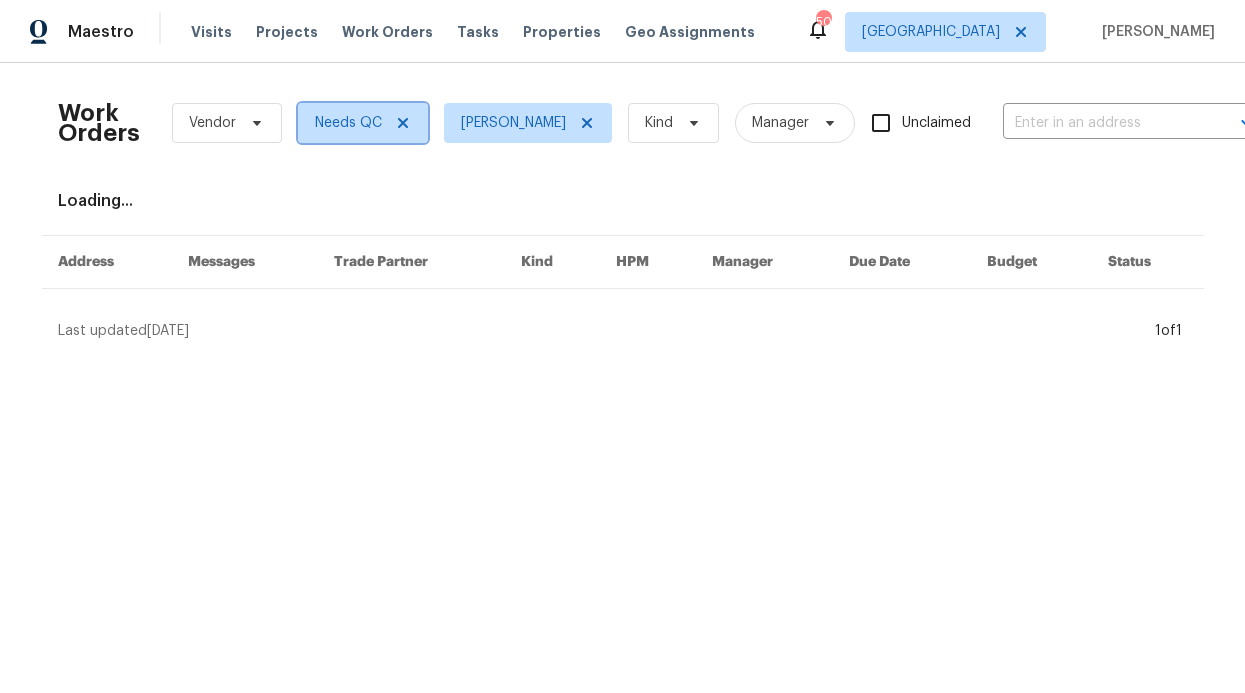 click 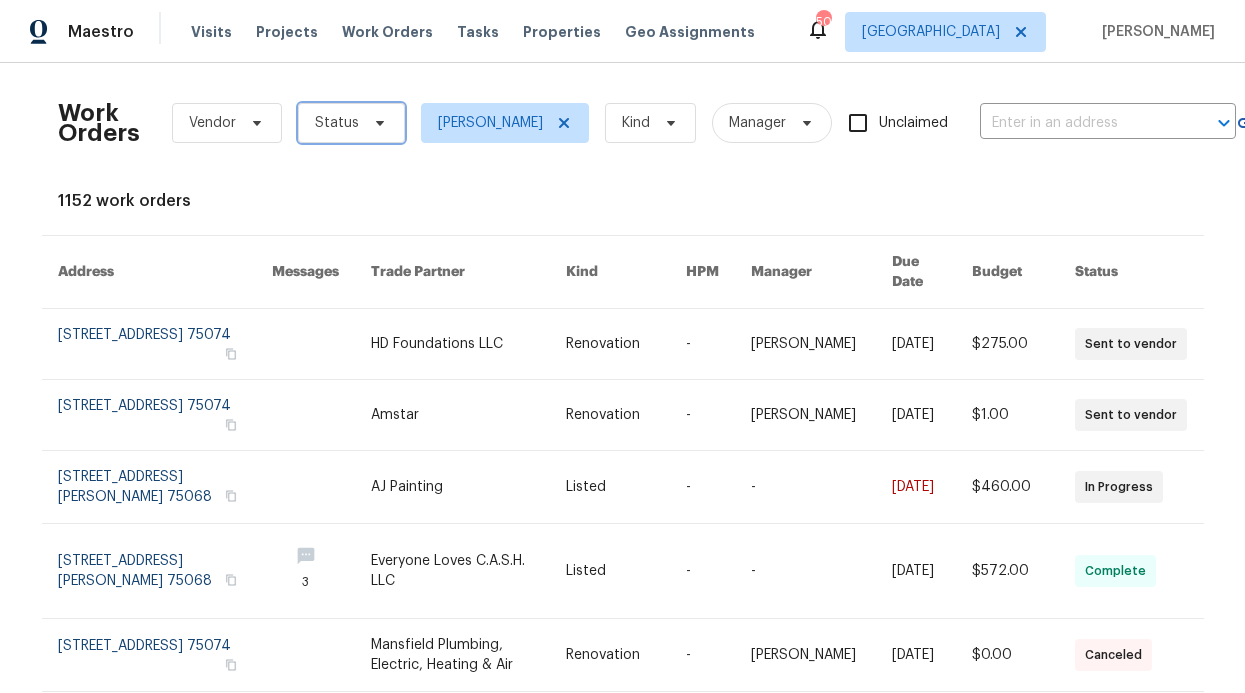 click on "Status" at bounding box center (337, 123) 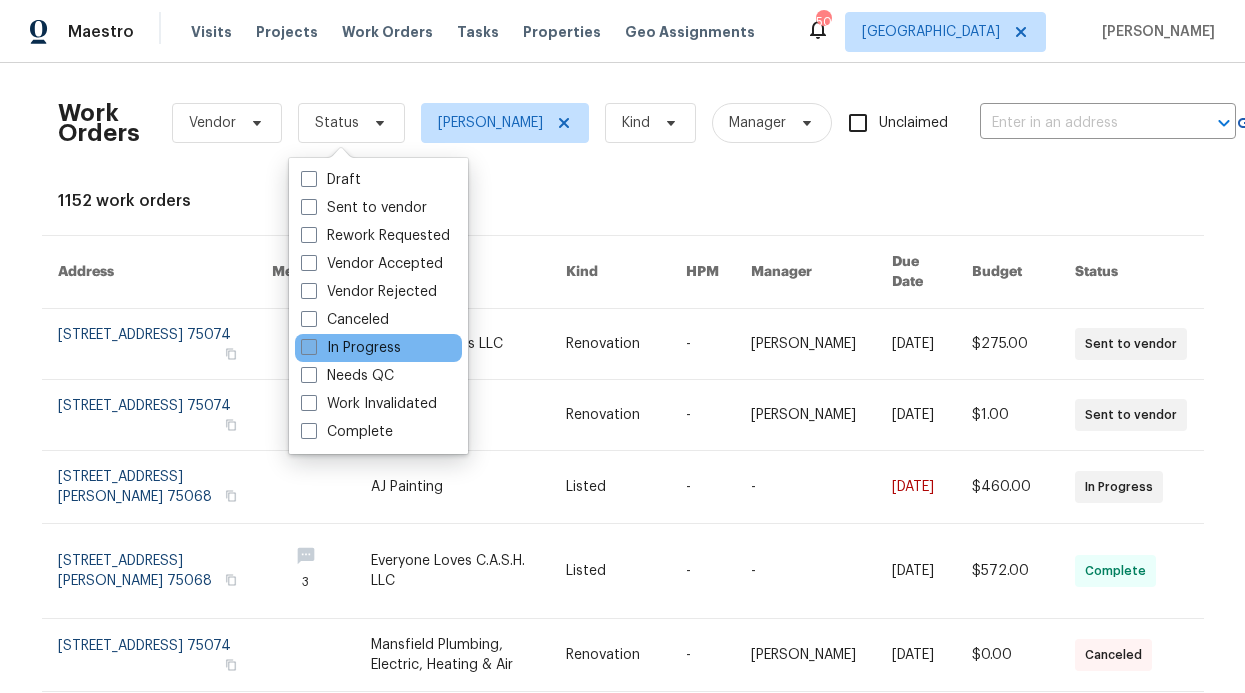 click on "In Progress" at bounding box center (351, 348) 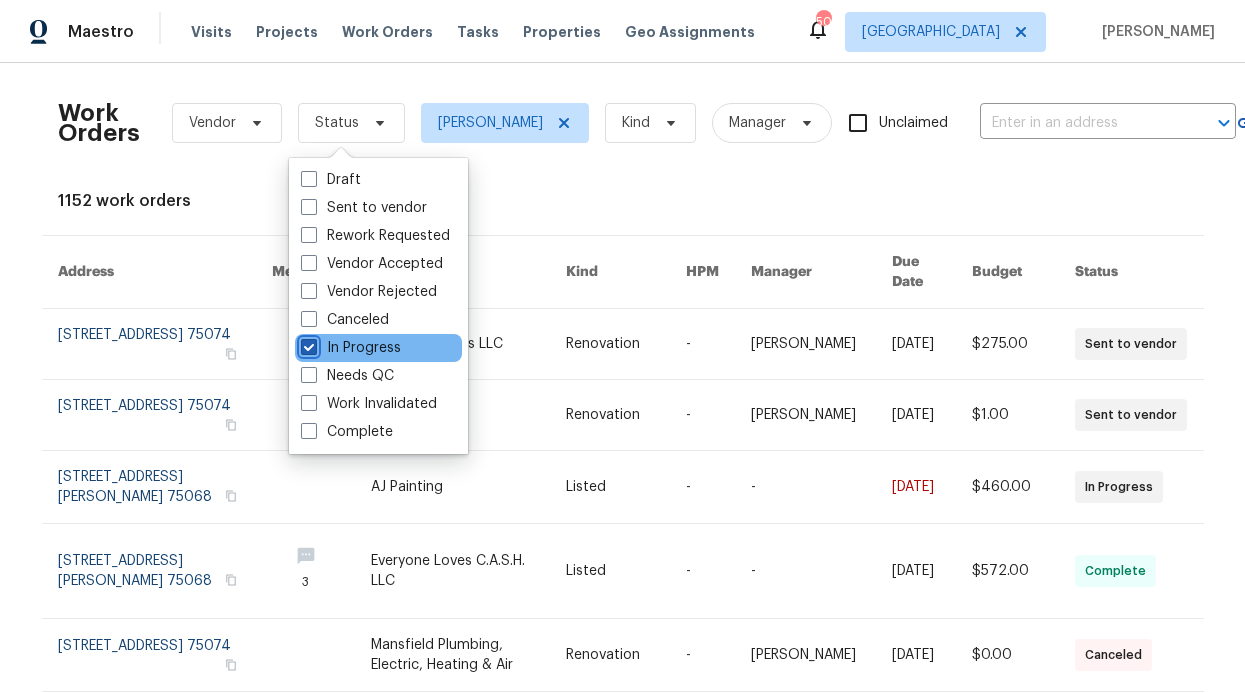checkbox on "true" 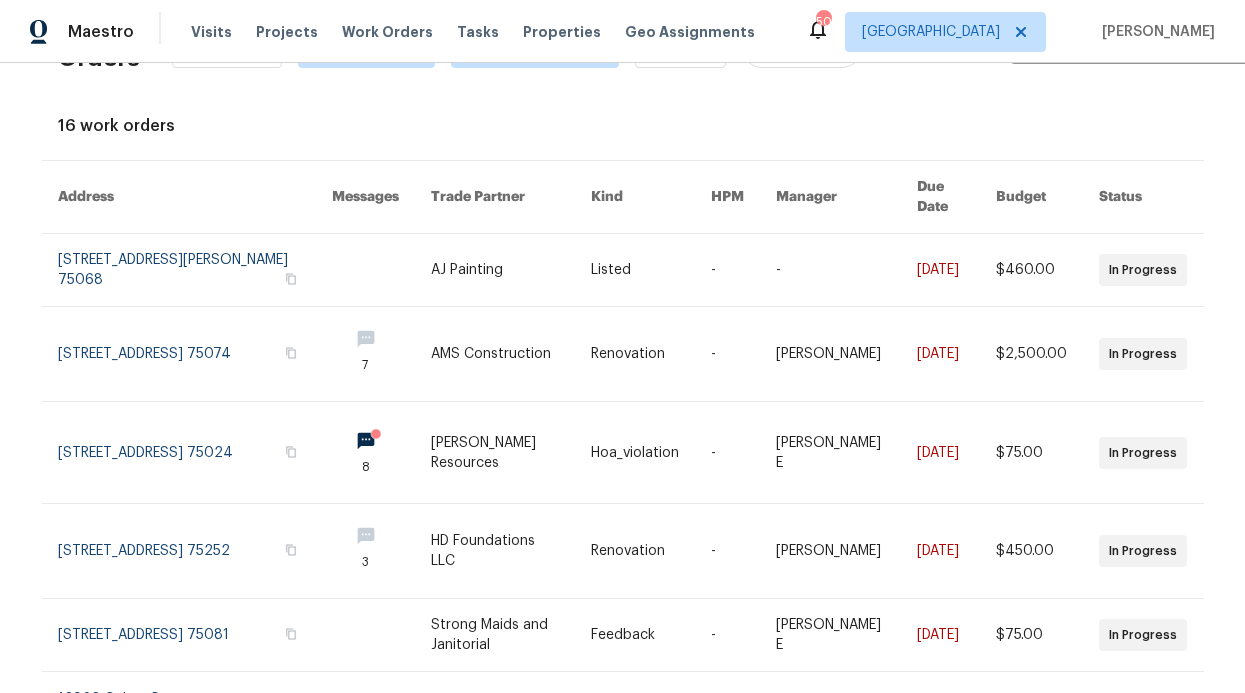 scroll, scrollTop: 0, scrollLeft: 0, axis: both 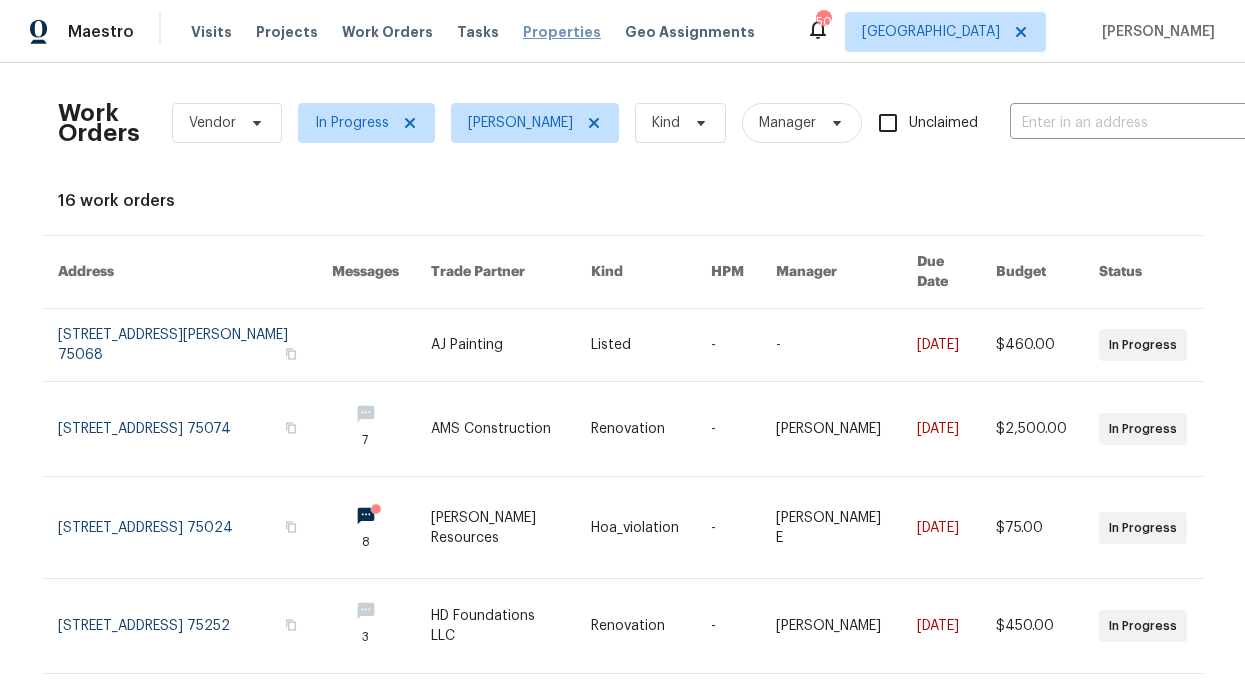 click on "Properties" at bounding box center [562, 32] 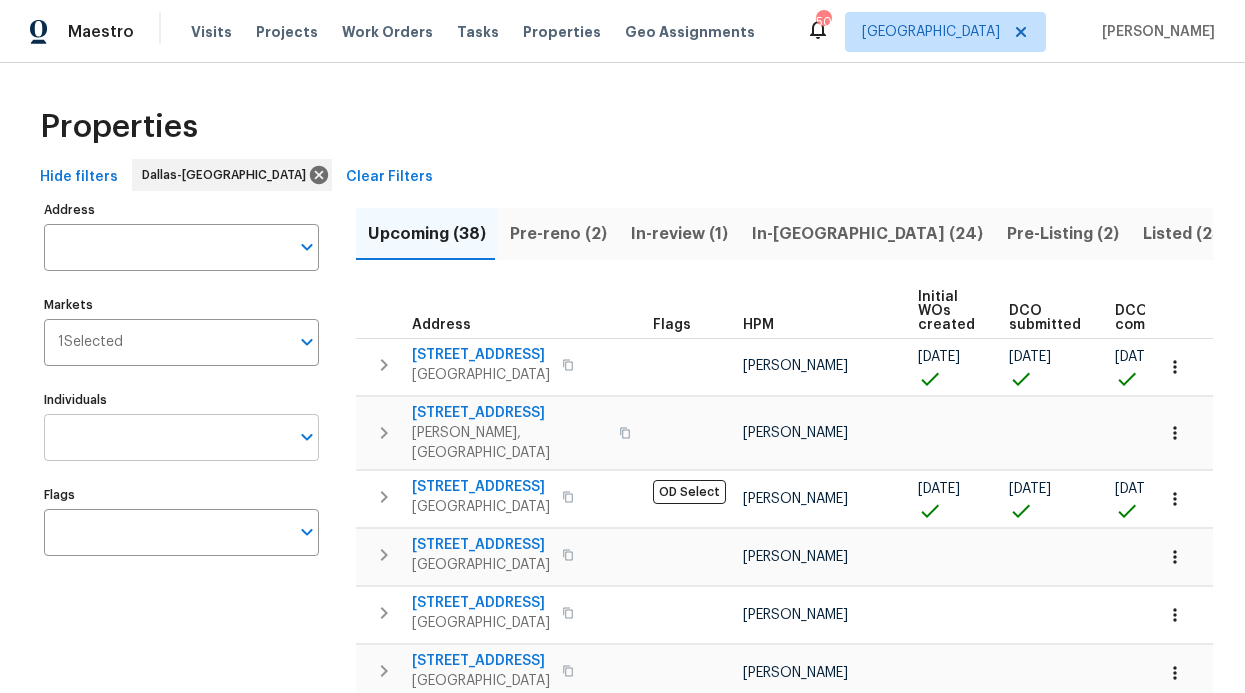 click on "Individuals" at bounding box center [166, 437] 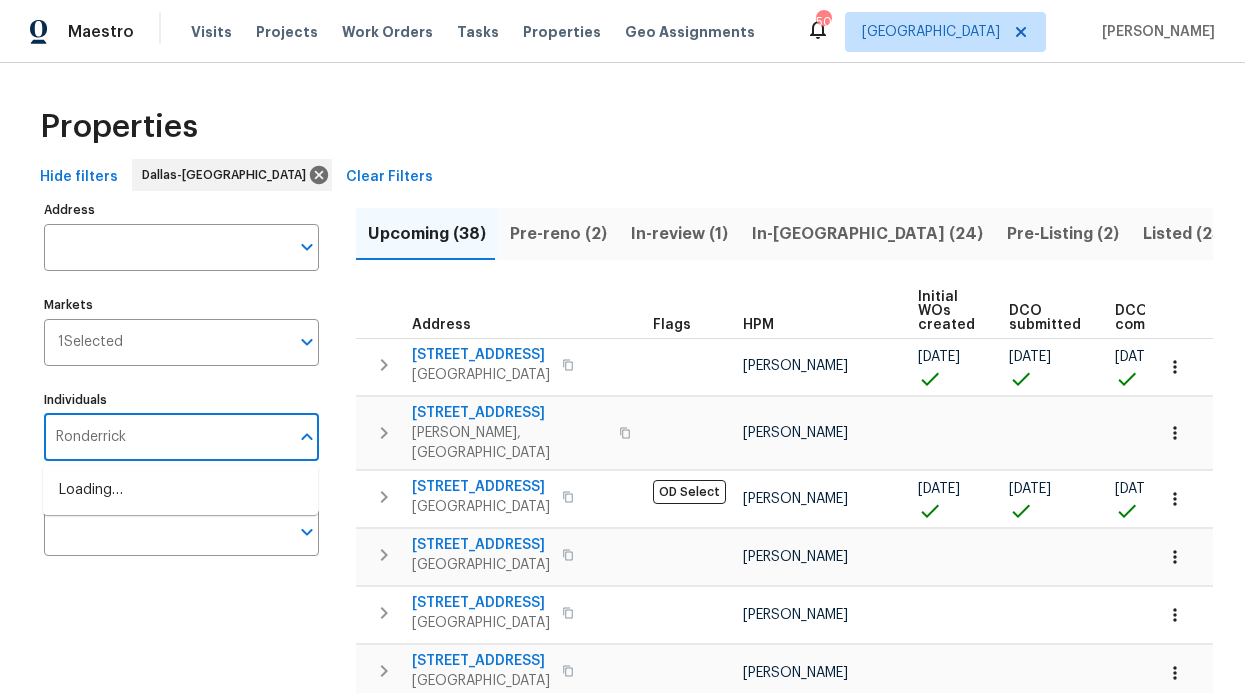 type on "Ronderrick" 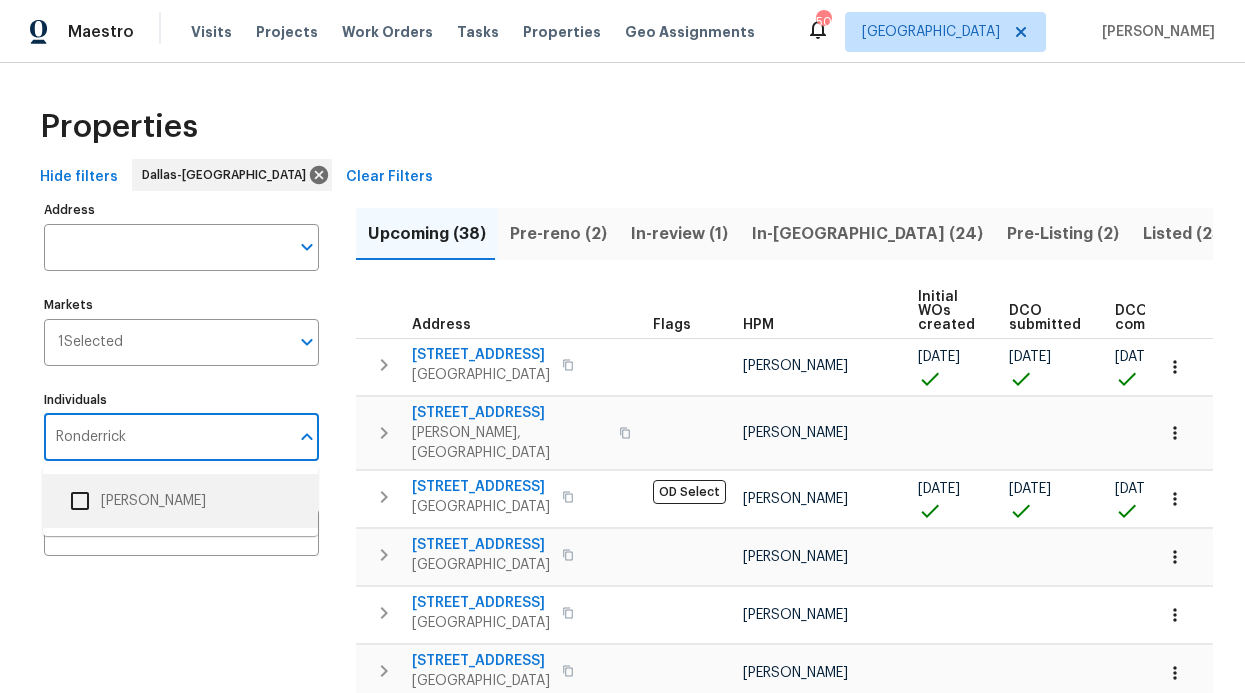 click on "[PERSON_NAME]" at bounding box center (180, 501) 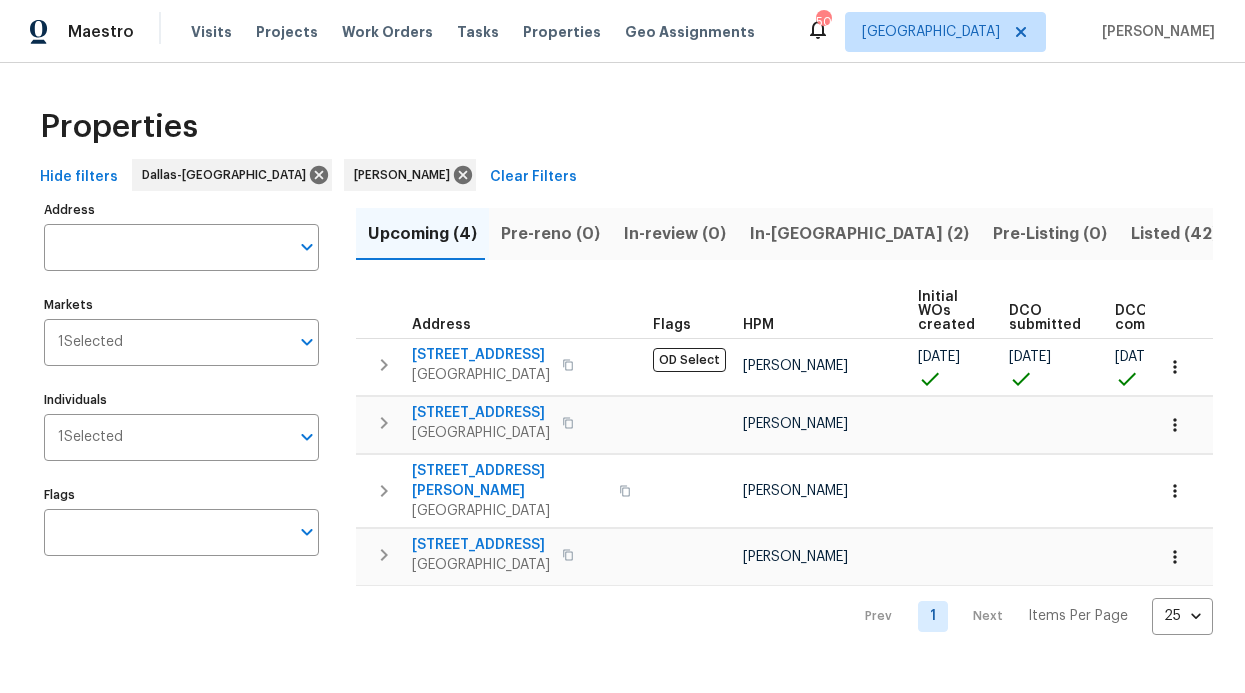 click on "In-reno (2)" at bounding box center (859, 234) 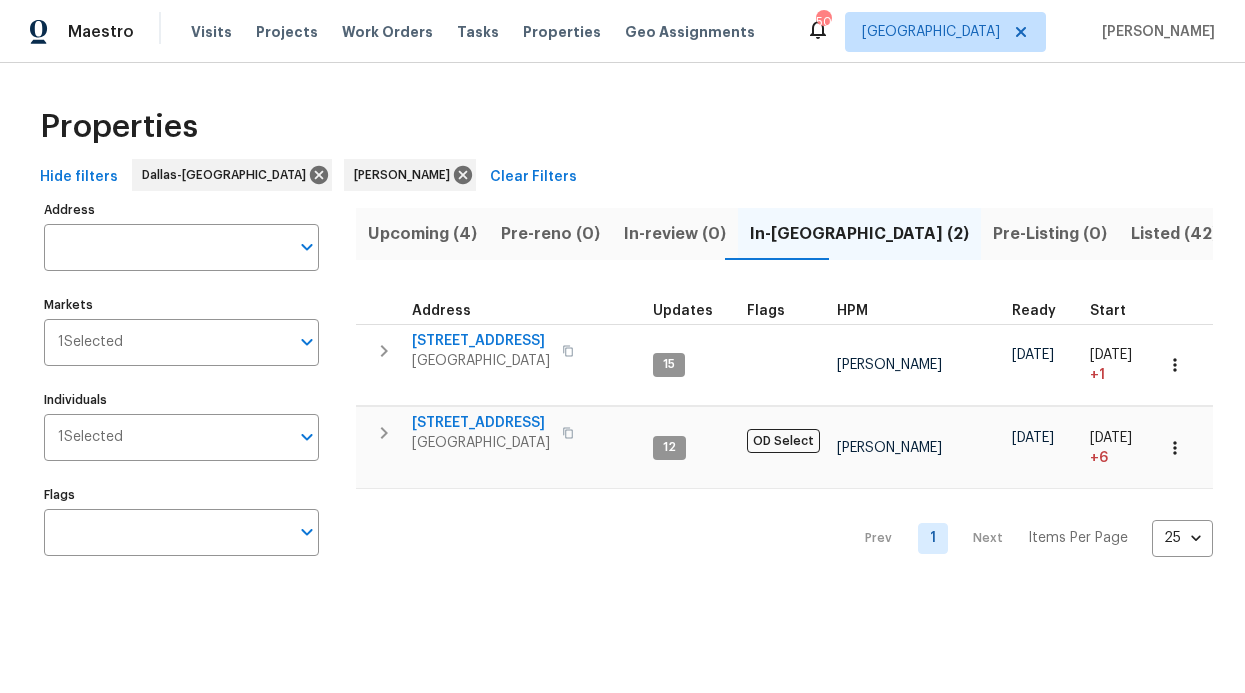 click on "Upcoming (4)" at bounding box center (422, 234) 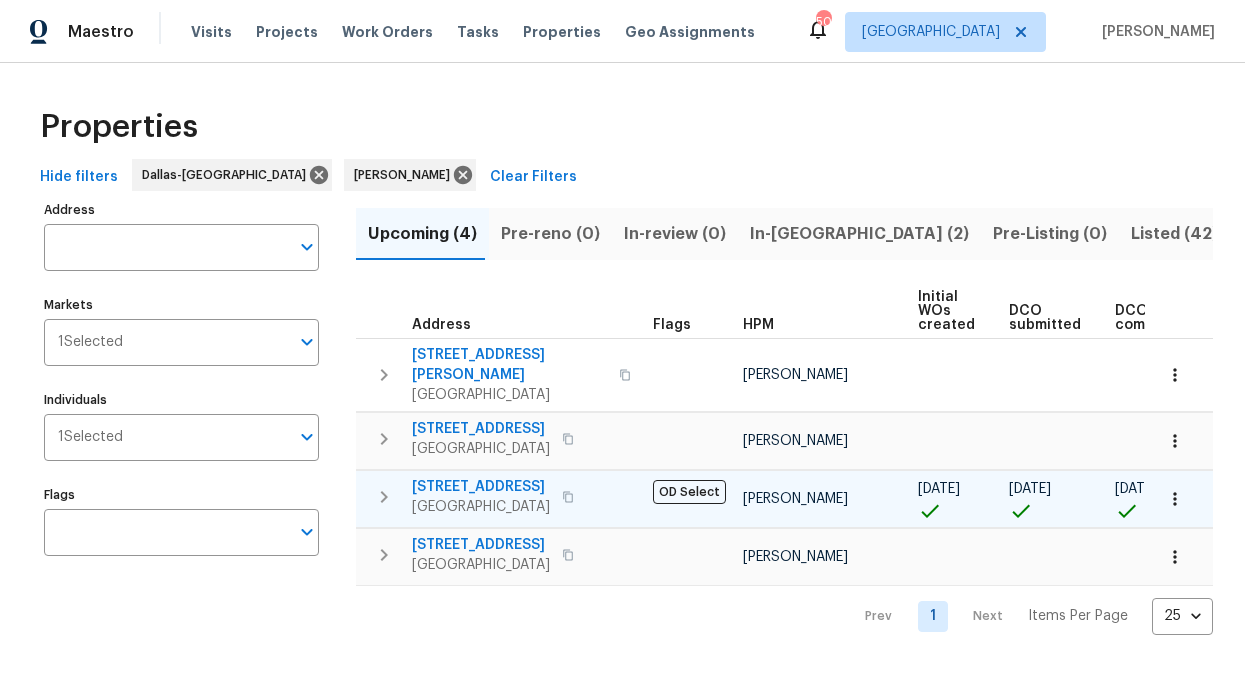 click on "2813 E 15th St" at bounding box center (481, 487) 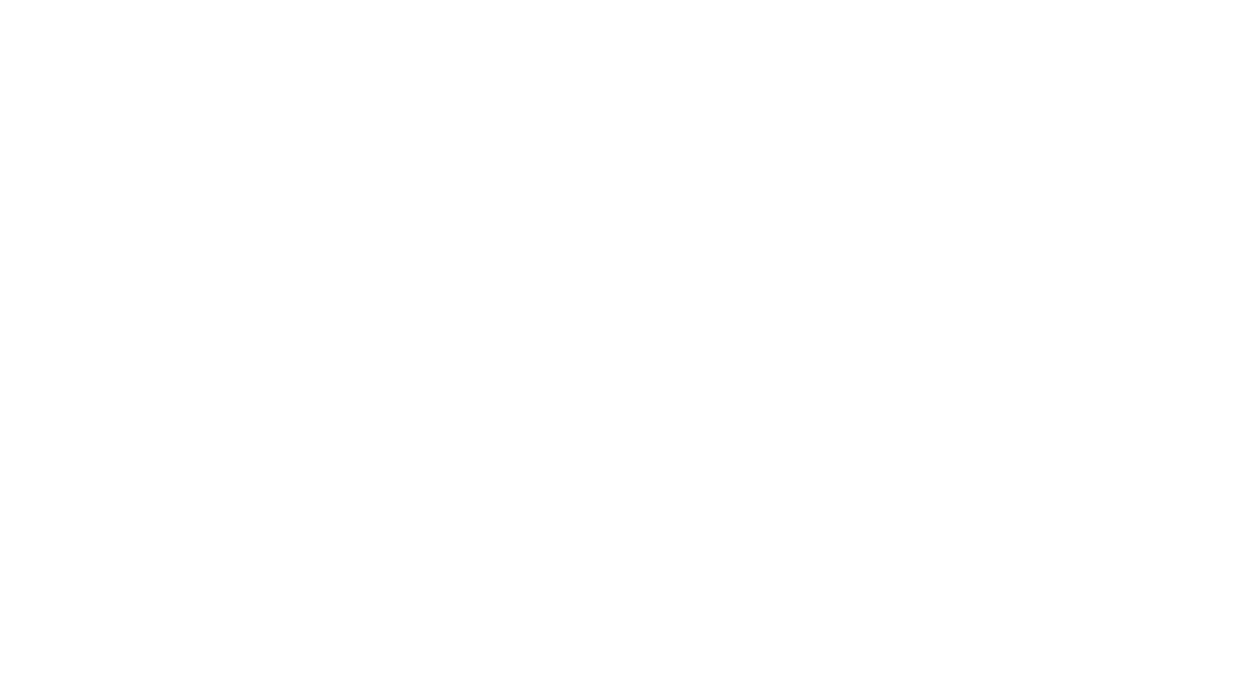 scroll, scrollTop: 0, scrollLeft: 0, axis: both 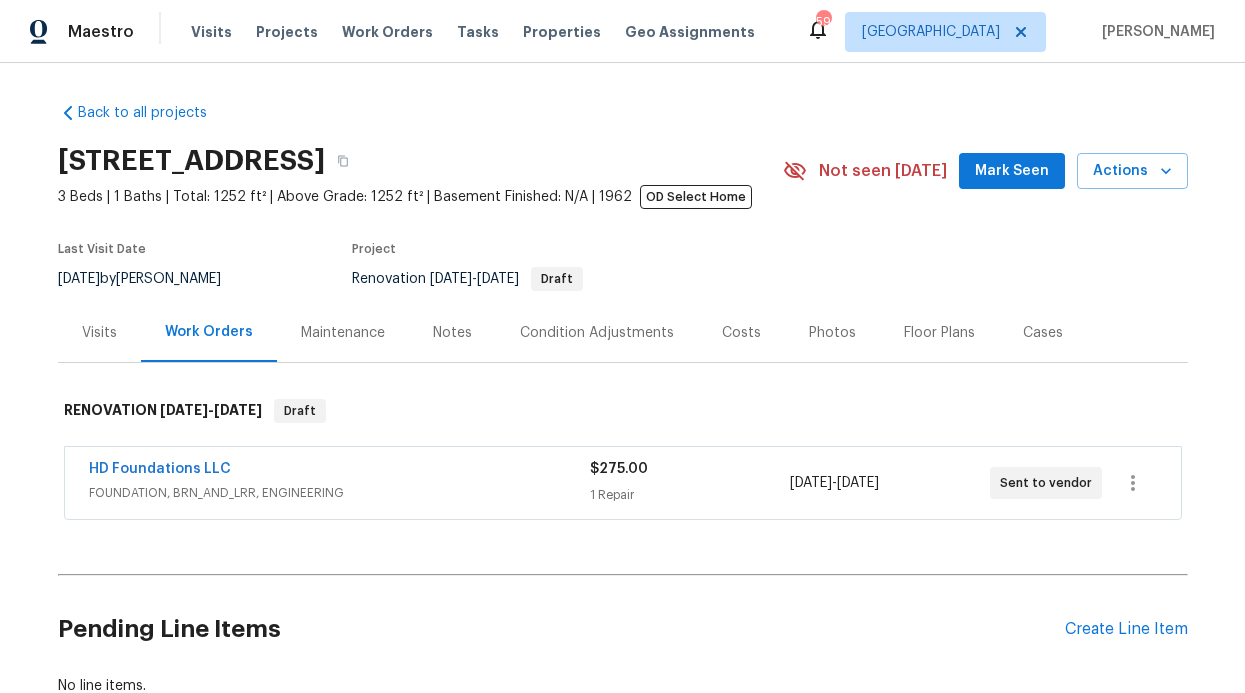 click on "[STREET_ADDRESS] 3 Beds | 1 Baths | Total: 1252 ft² | Above Grade: 1252 ft² | Basement Finished: N/A | 1962 OD Select Home Not seen [DATE] Mark Seen Actions" at bounding box center [623, 171] 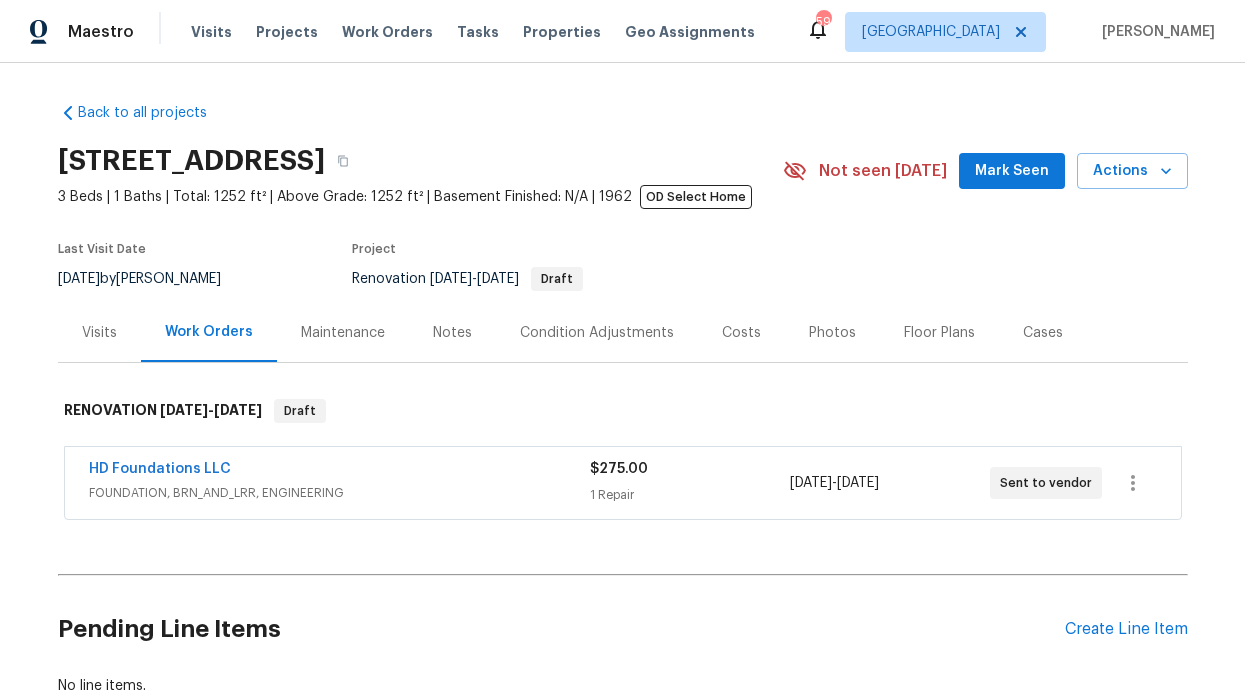 click on "Mark Seen" at bounding box center [1012, 171] 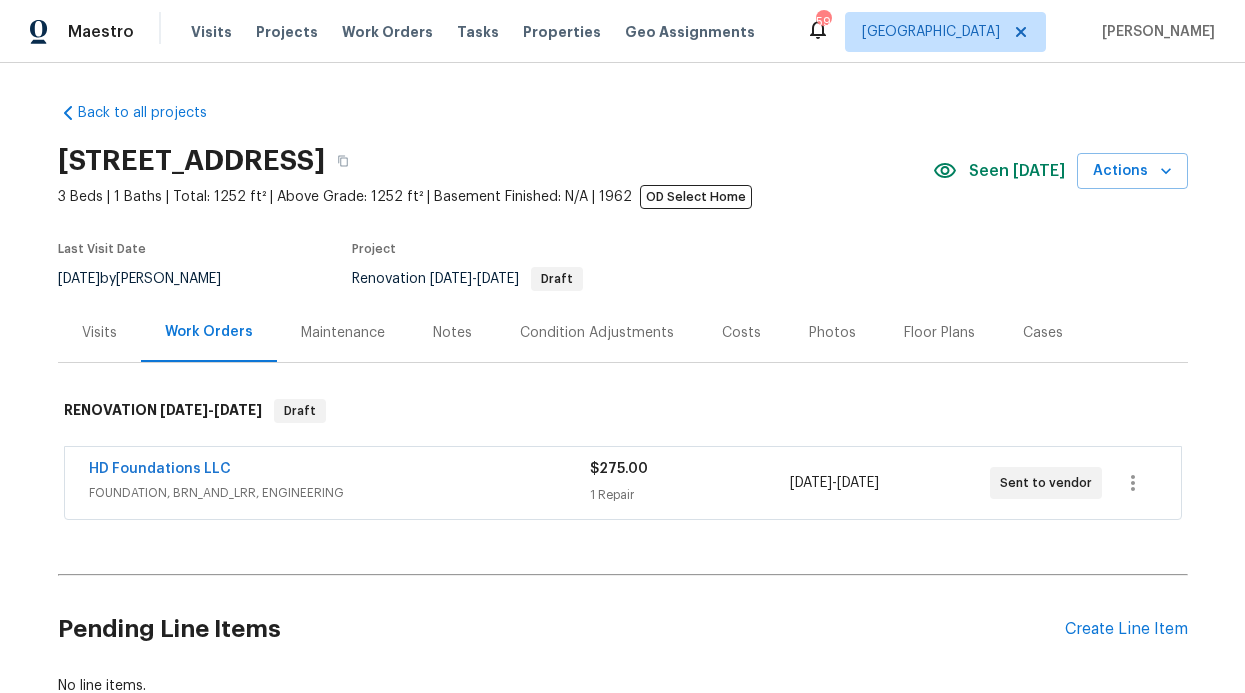click on "HD Foundations LLC" at bounding box center [160, 469] 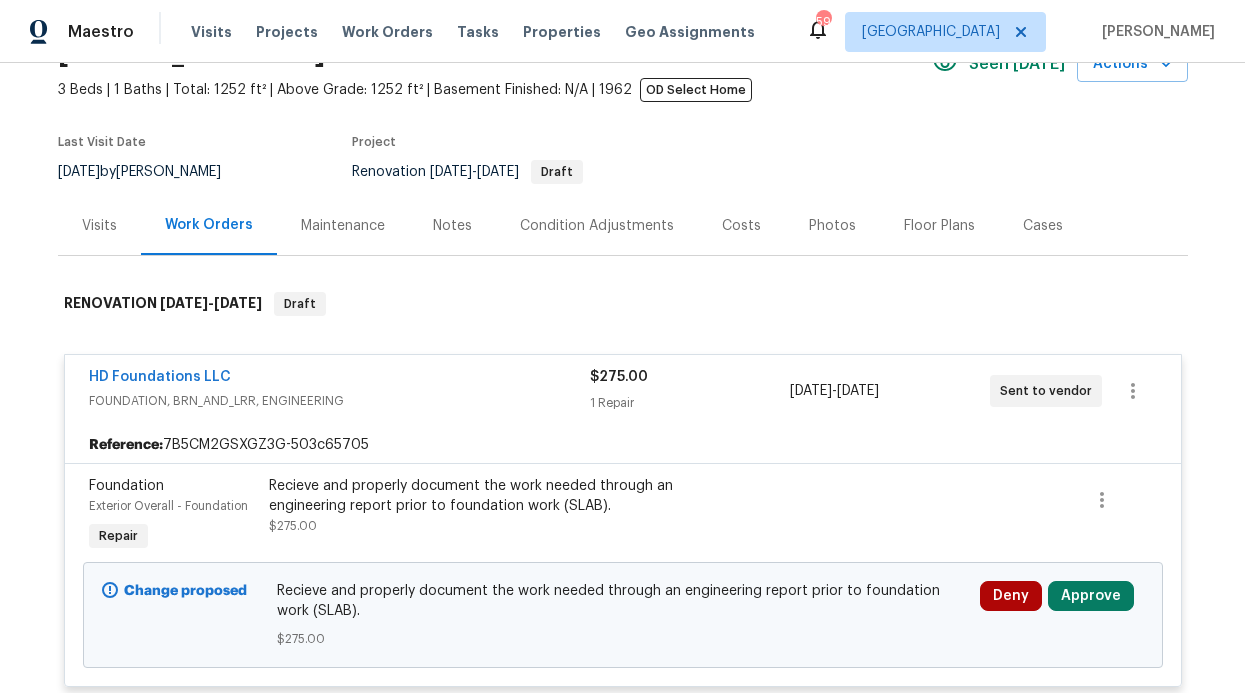 scroll, scrollTop: 0, scrollLeft: 0, axis: both 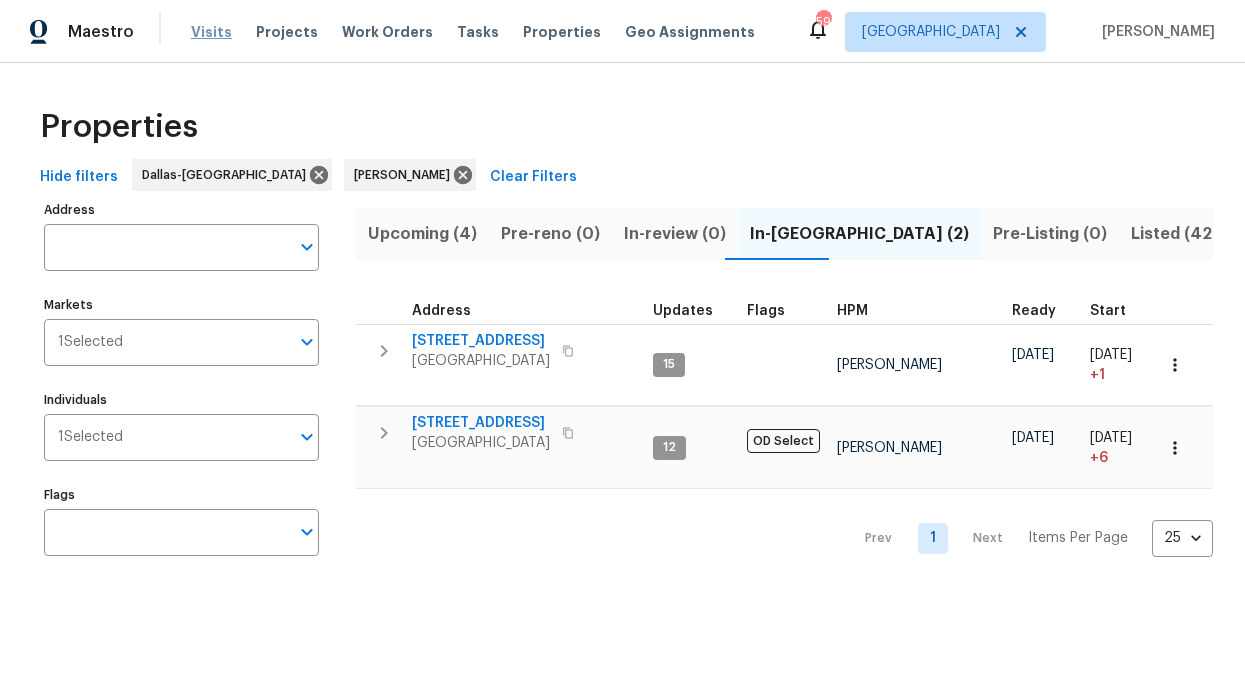 click on "Visits" at bounding box center [211, 32] 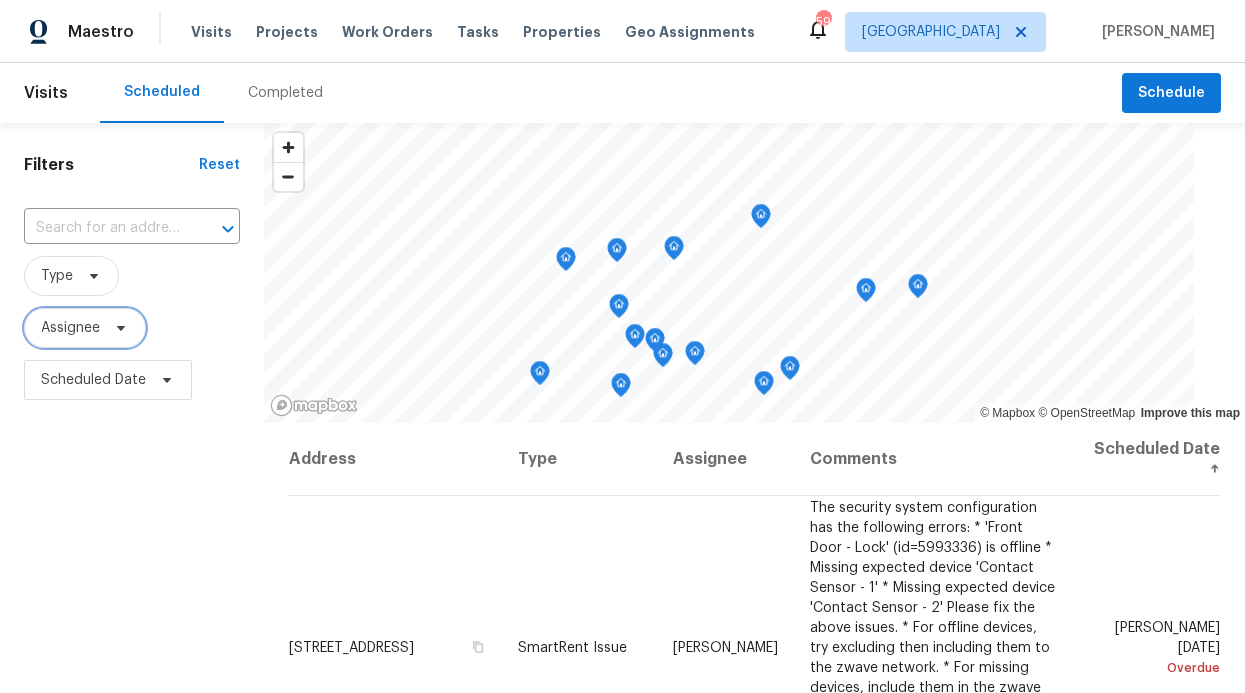click on "Assignee" at bounding box center [85, 328] 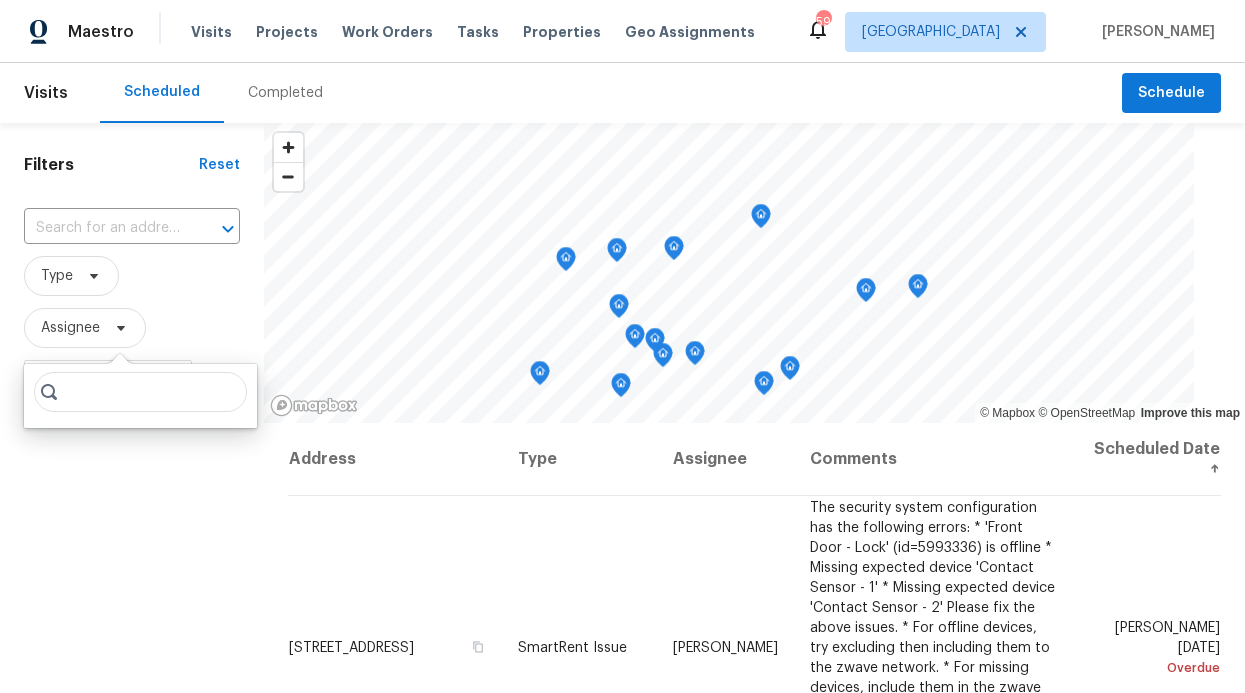 click at bounding box center [140, 396] 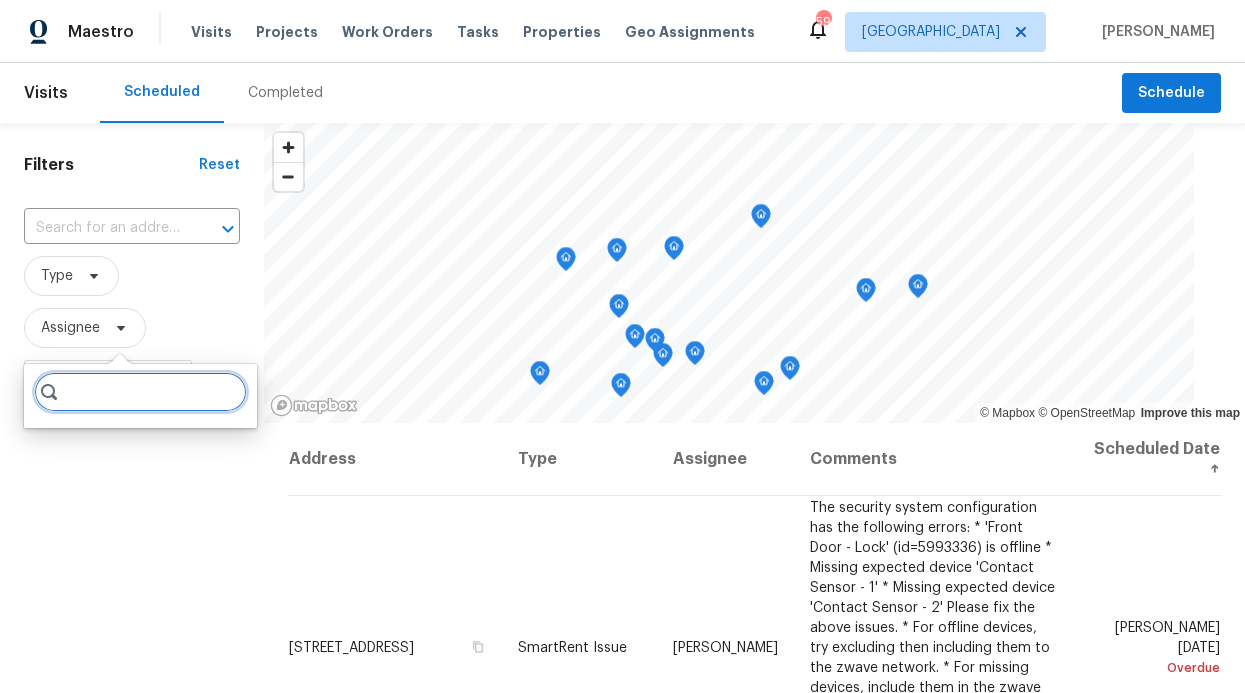 click at bounding box center [140, 392] 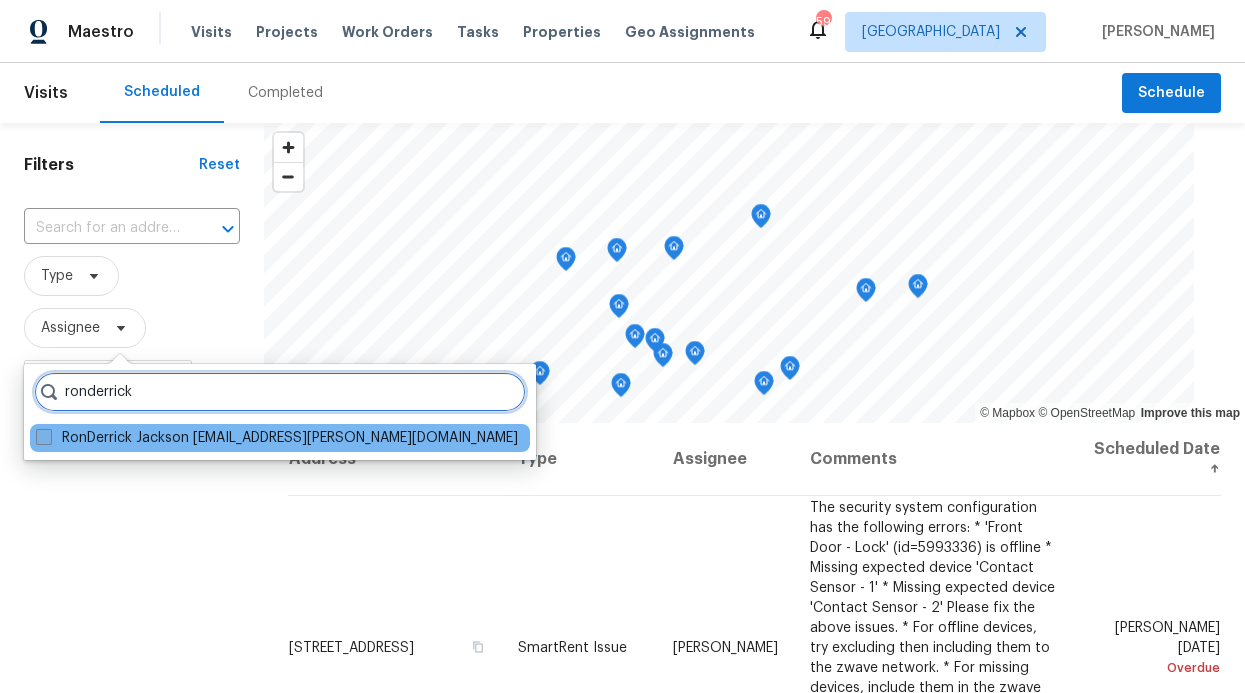 type on "ronderrick" 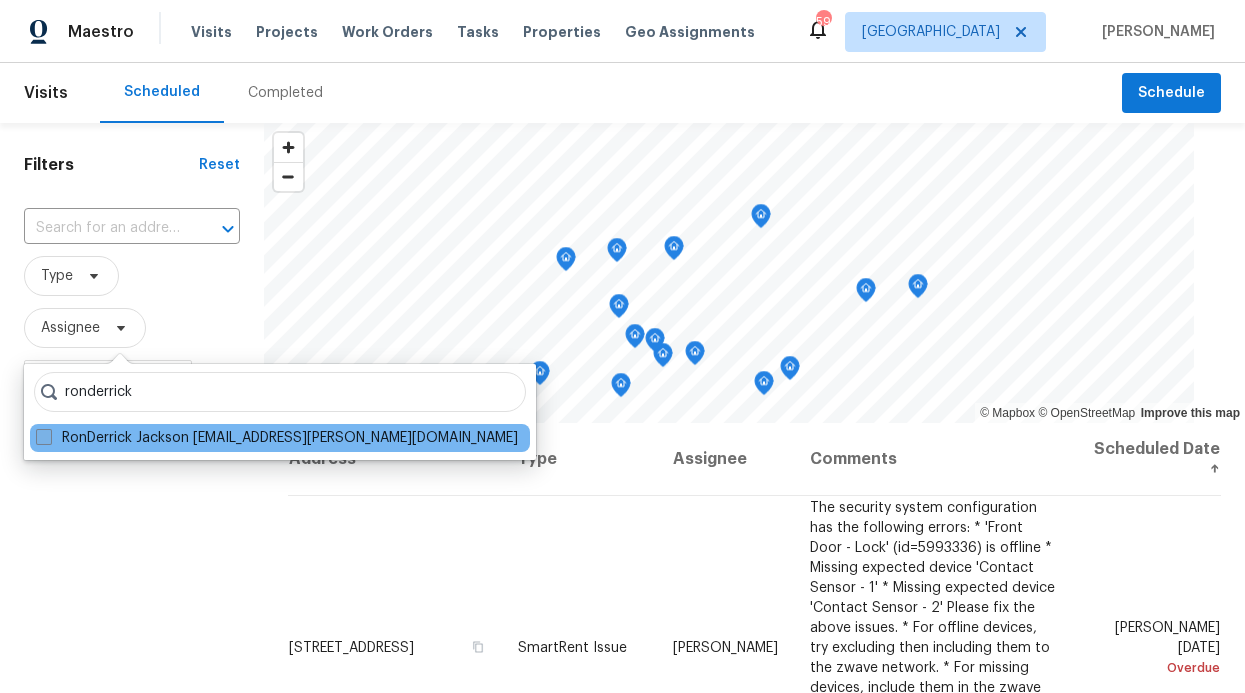 click on "RonDerrick Jackson
ron.jackson@opendoor.com" at bounding box center [277, 438] 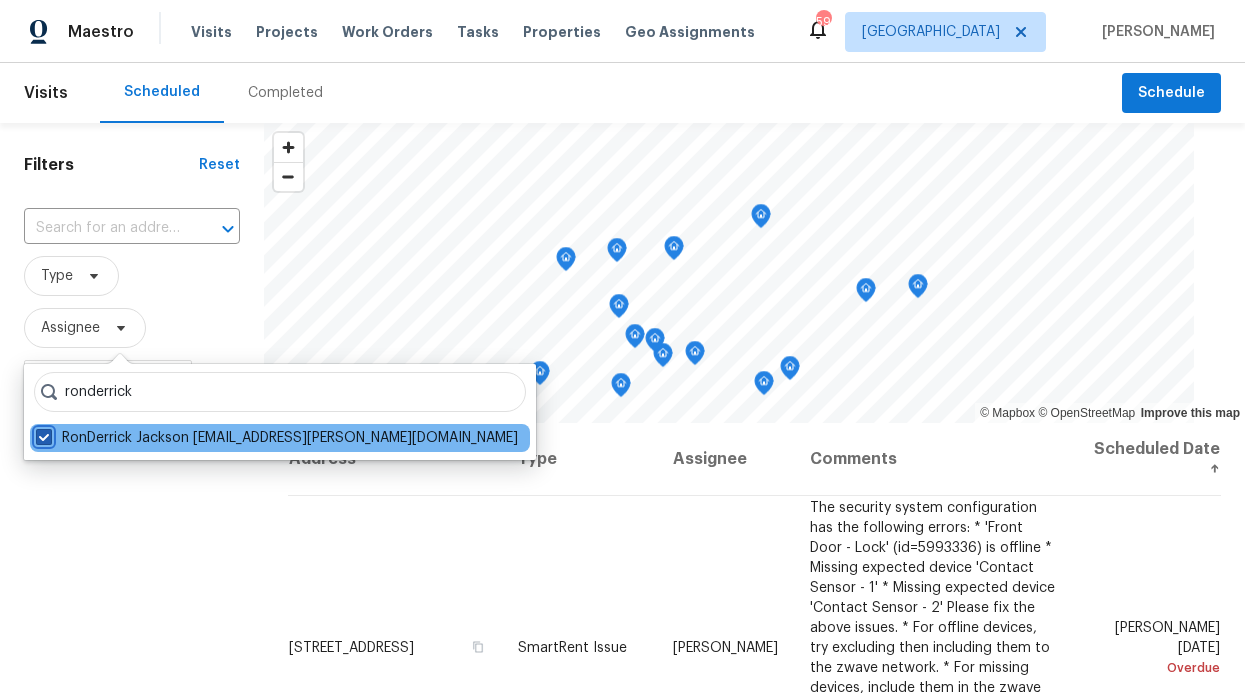 checkbox on "true" 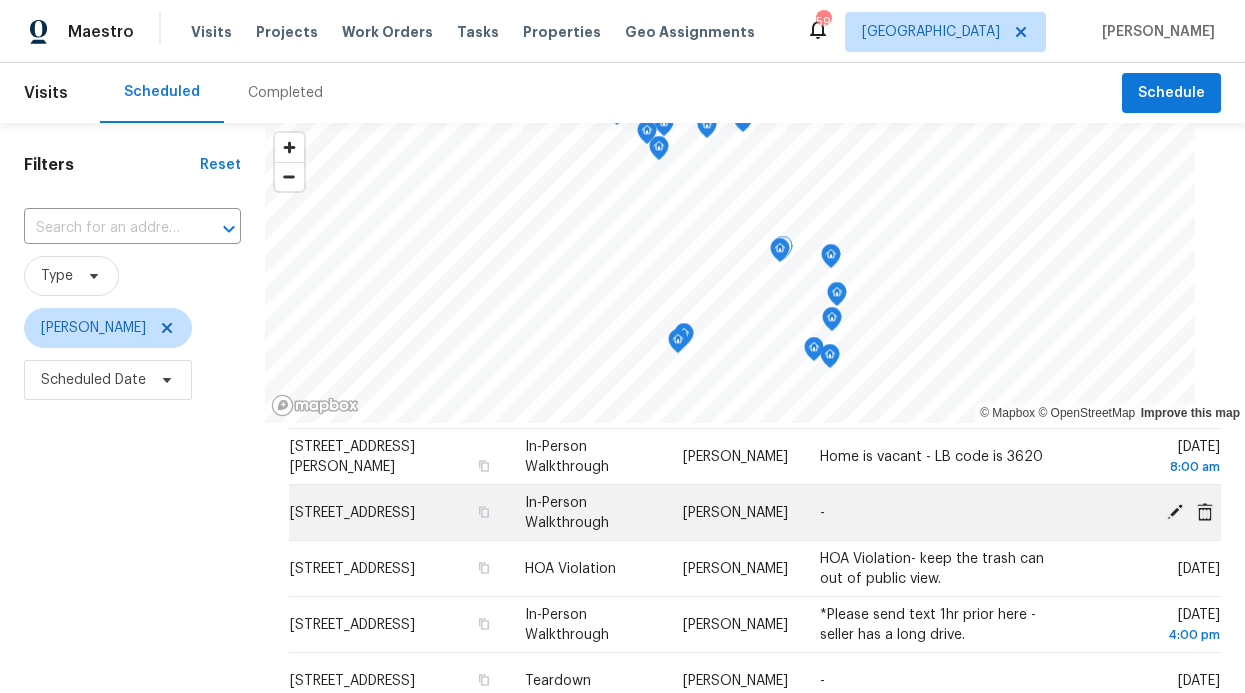 scroll, scrollTop: 0, scrollLeft: 0, axis: both 